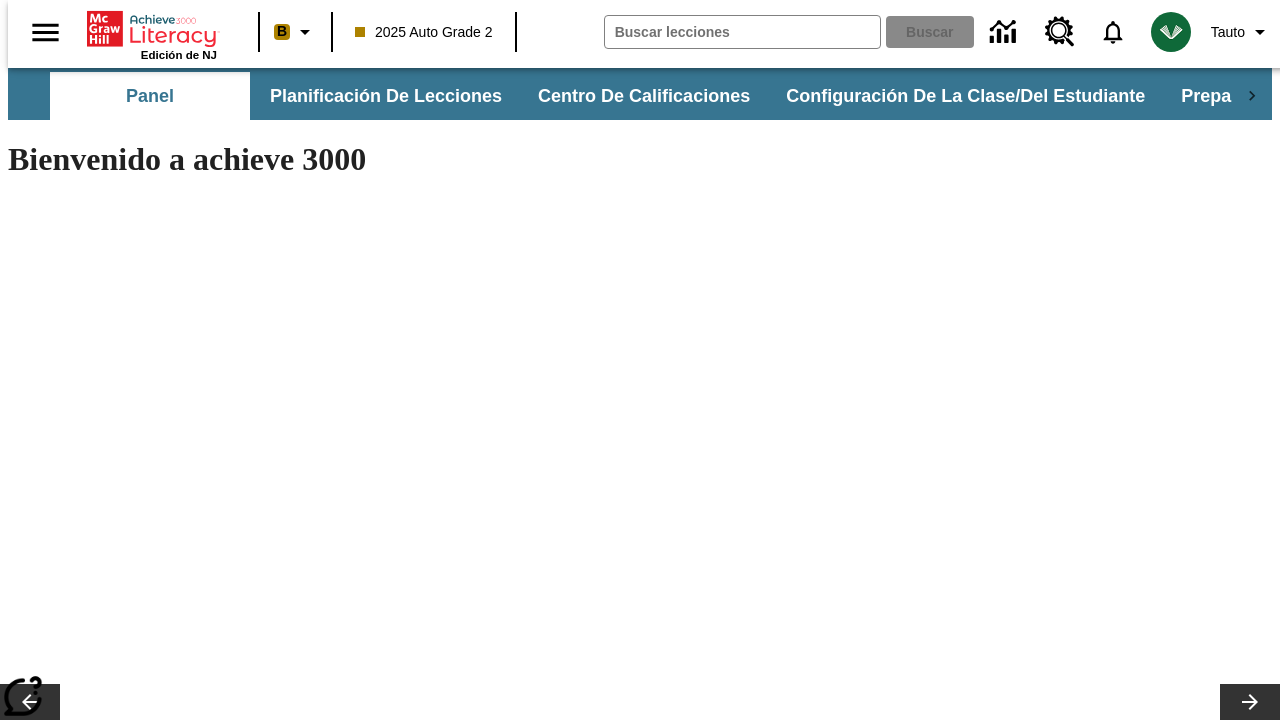 scroll, scrollTop: 0, scrollLeft: 0, axis: both 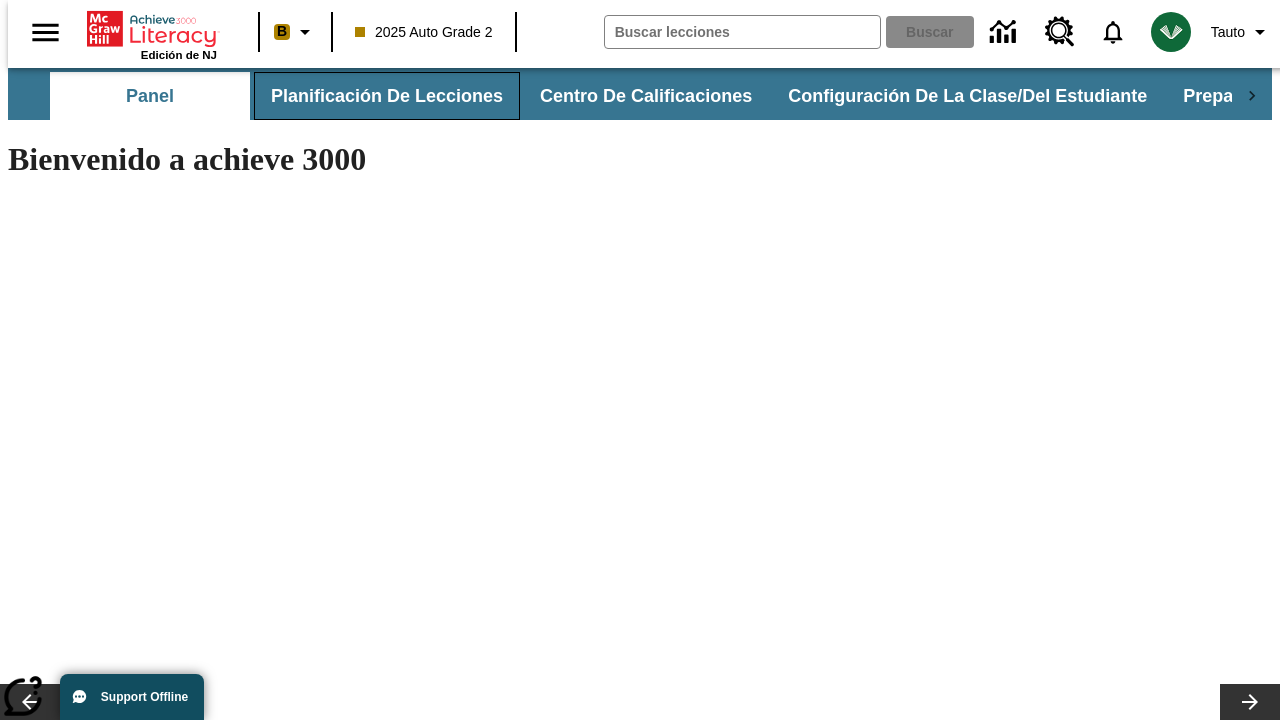 click on "Planificación de lecciones" at bounding box center [387, 96] 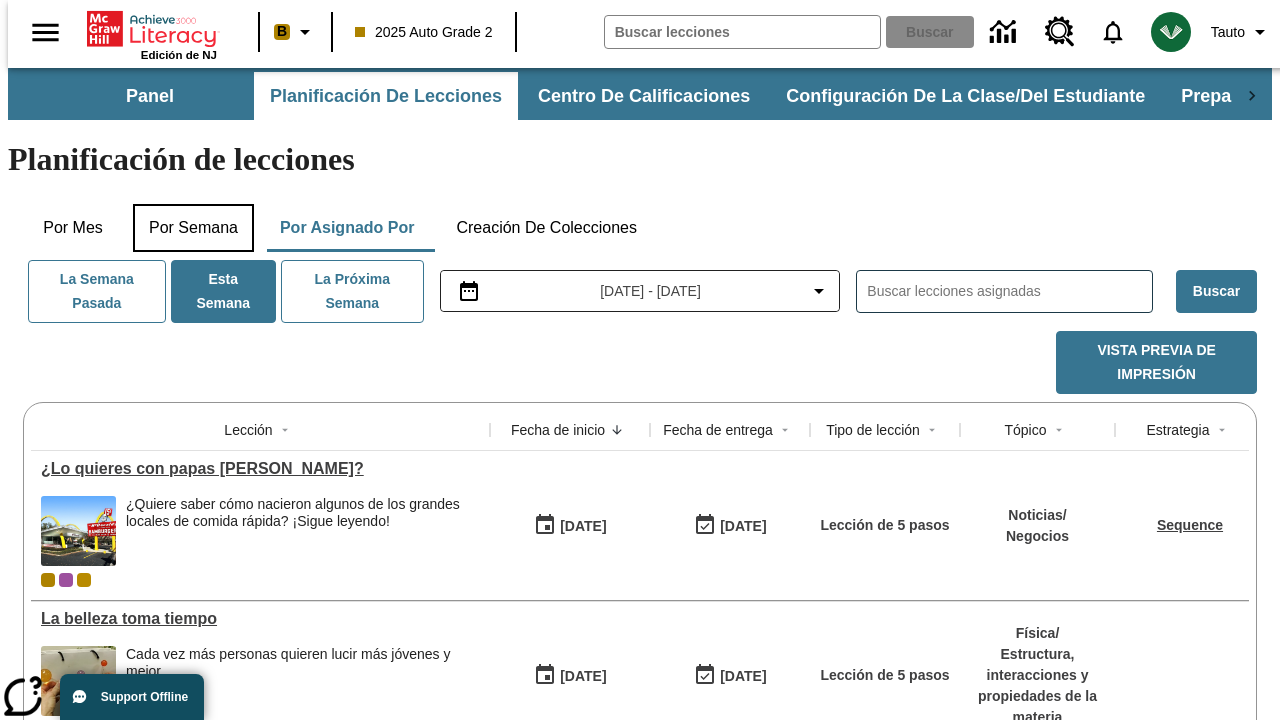click on "Por semana" at bounding box center (193, 228) 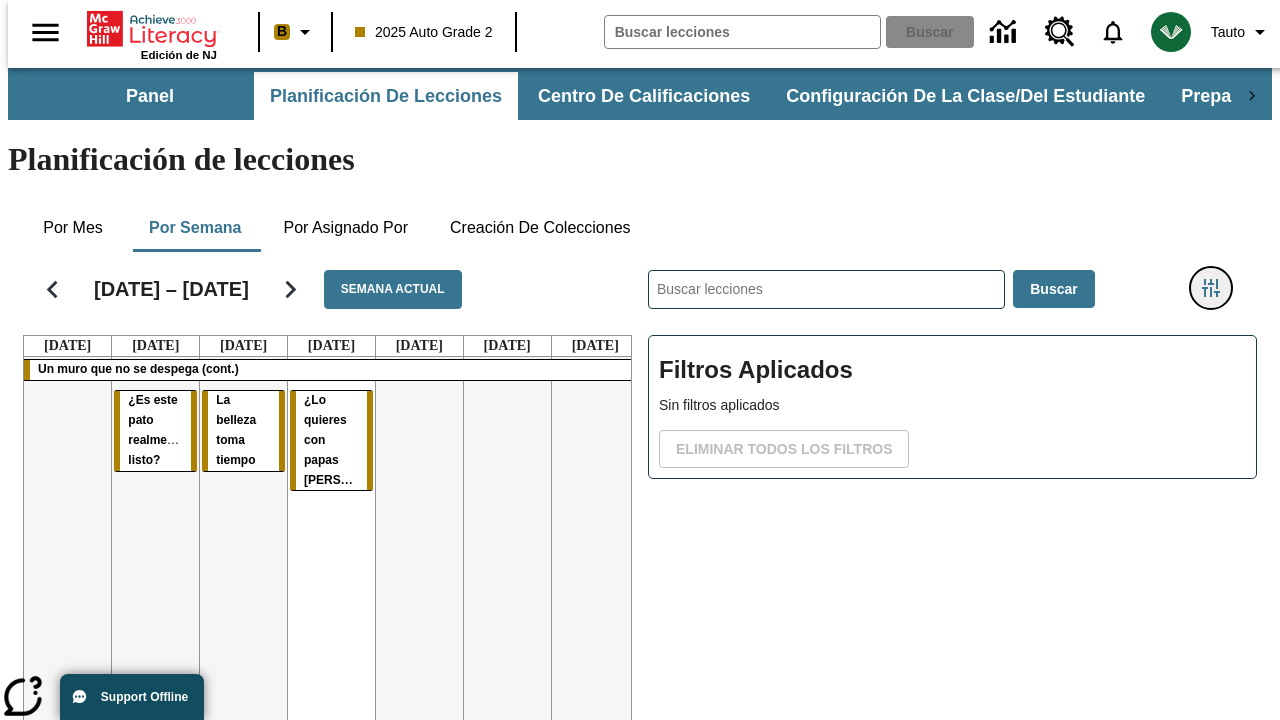 click 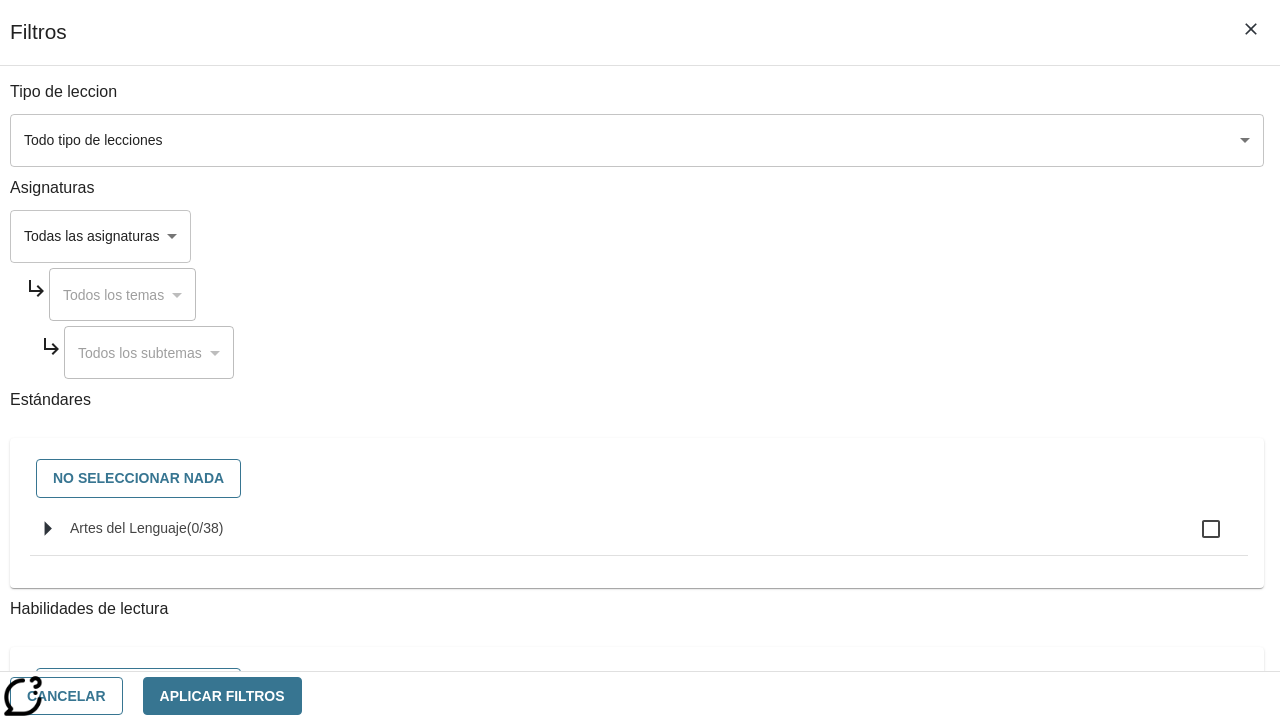 click on "Saltar al contenido principal
Edición de NJ B 2025 Auto Grade 2 Buscar 0 Tauto Panel Planificación de lecciones Centro de calificaciones Configuración de la clase/del estudiante Preparación universitaria y profesional Planificación de lecciones Por mes Por semana Por asignado por Creación de colecciones [DATE] – [DATE] Semana actual [DATE] [DATE] [DATE] [DATE] [DATE] [DATE] [DATE] Un muro que no se despega (cont.) ¿Es este pato realmente listo? La belleza toma tiempo ¿Lo quieres con papas fritas? ​ Buscar Filtros Aplicados Sin filtros aplicados Eliminar todos los filtros
©   2025 Achieve3000, Inc. y sus concedentes. Reservados todos los derechos.
×
Achieve 3000 CoBrowse support
Schedule:   Mon-Fri 7.30 AM to 9:00 PM EST
Call  [PHONE_NUMBER]  and provide your" at bounding box center [640, 495] 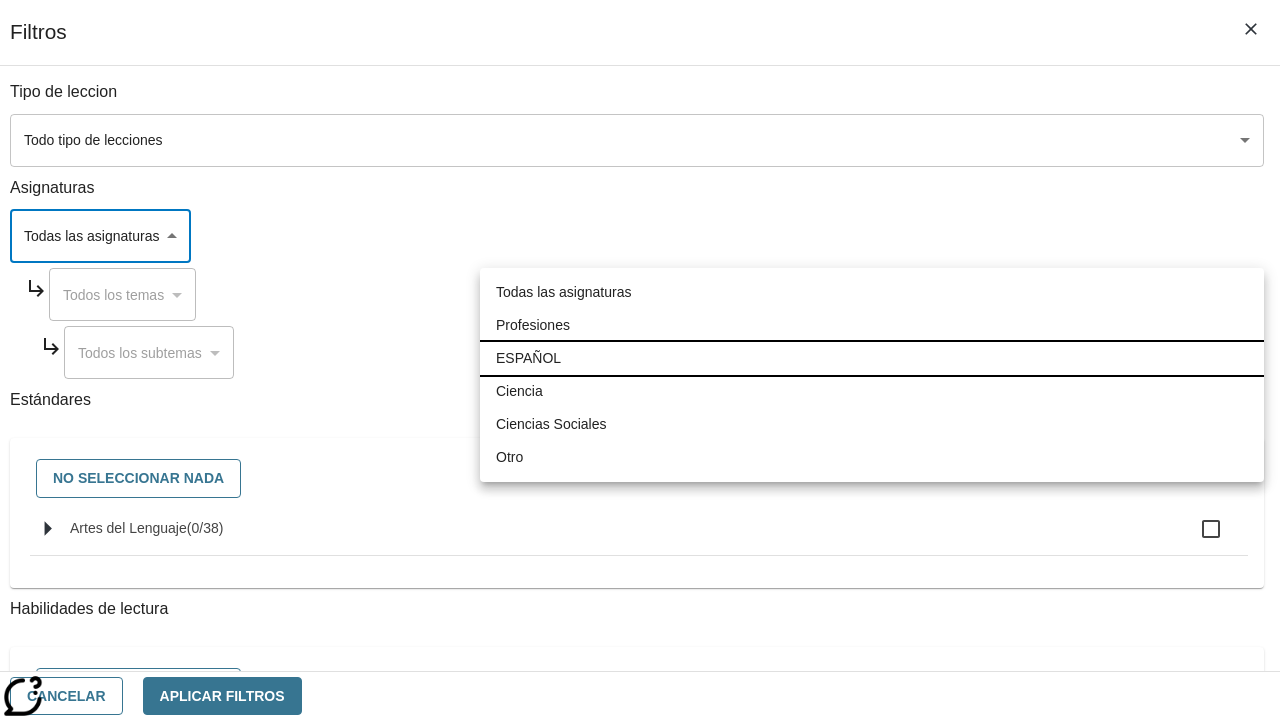 click on "ESPAÑOL" at bounding box center (872, 358) 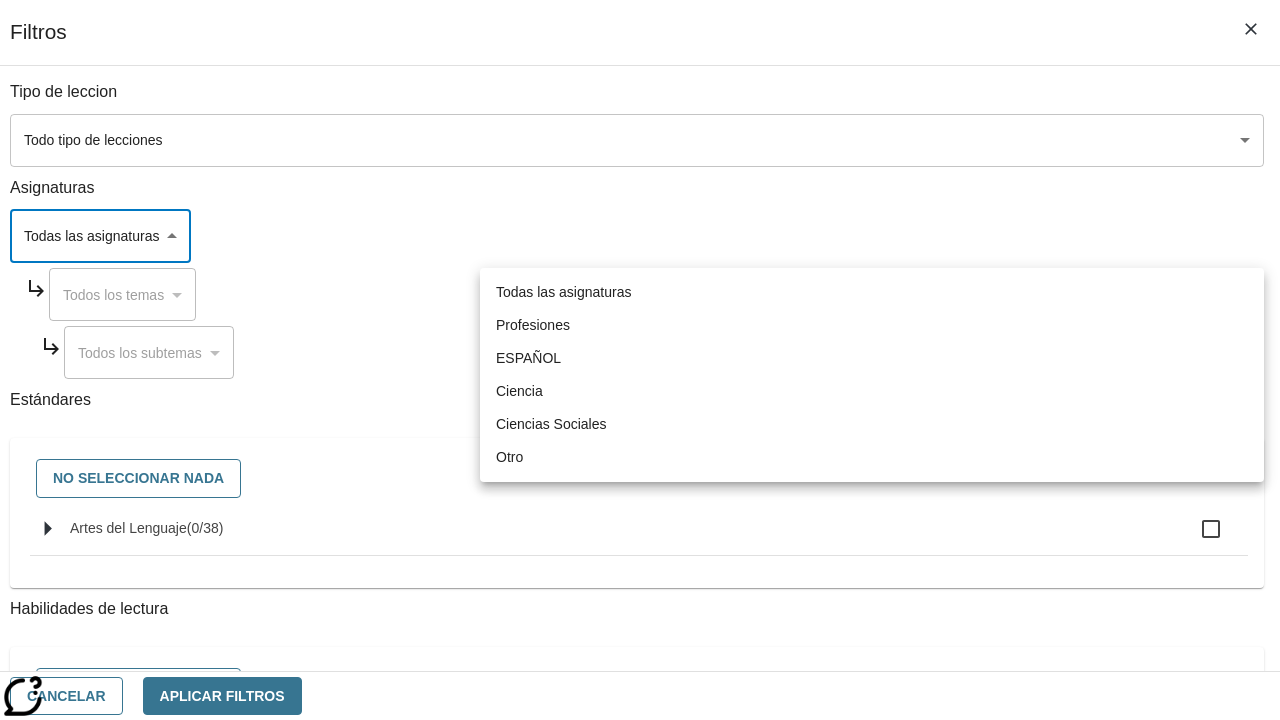 type on "1" 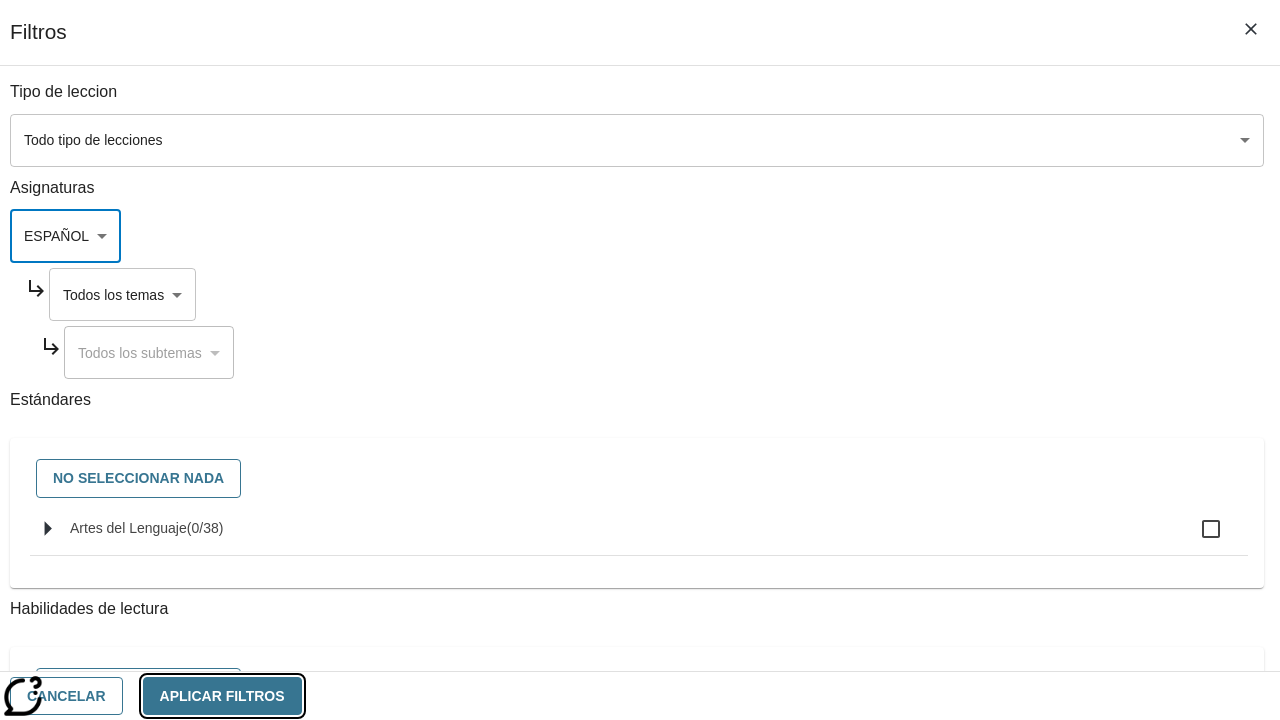 click on "Aplicar Filtros" at bounding box center [222, 696] 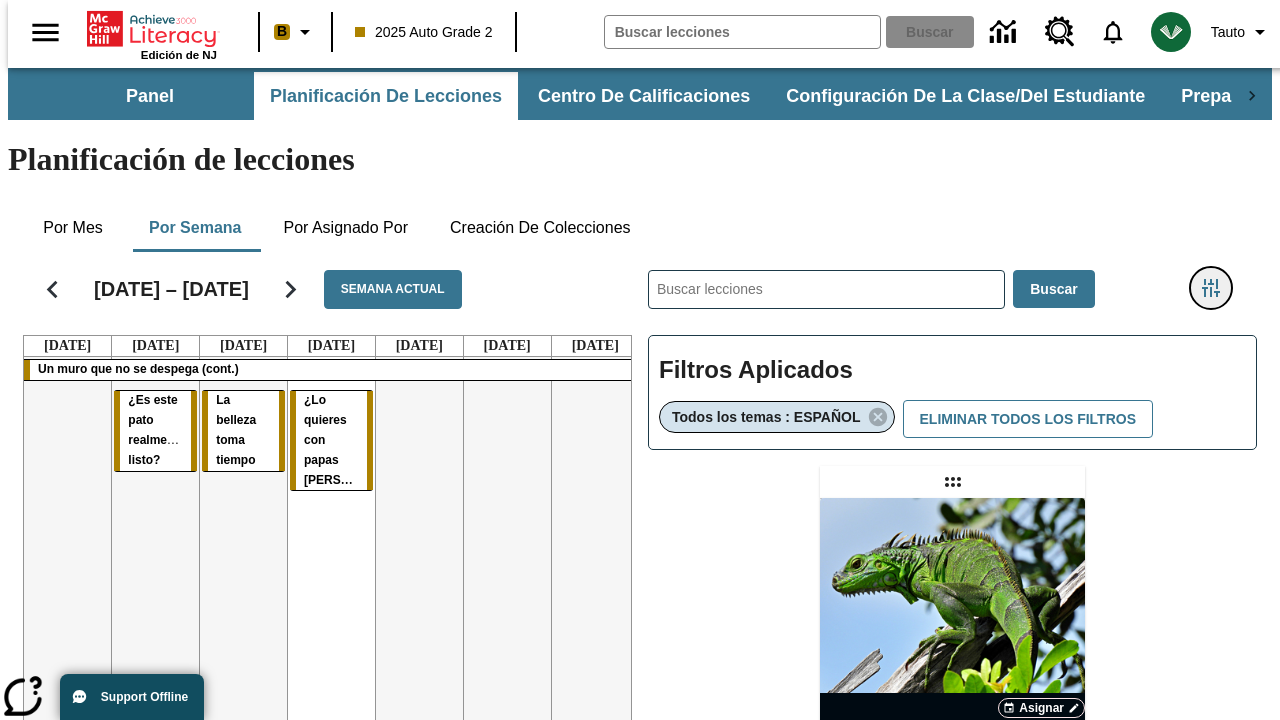 type 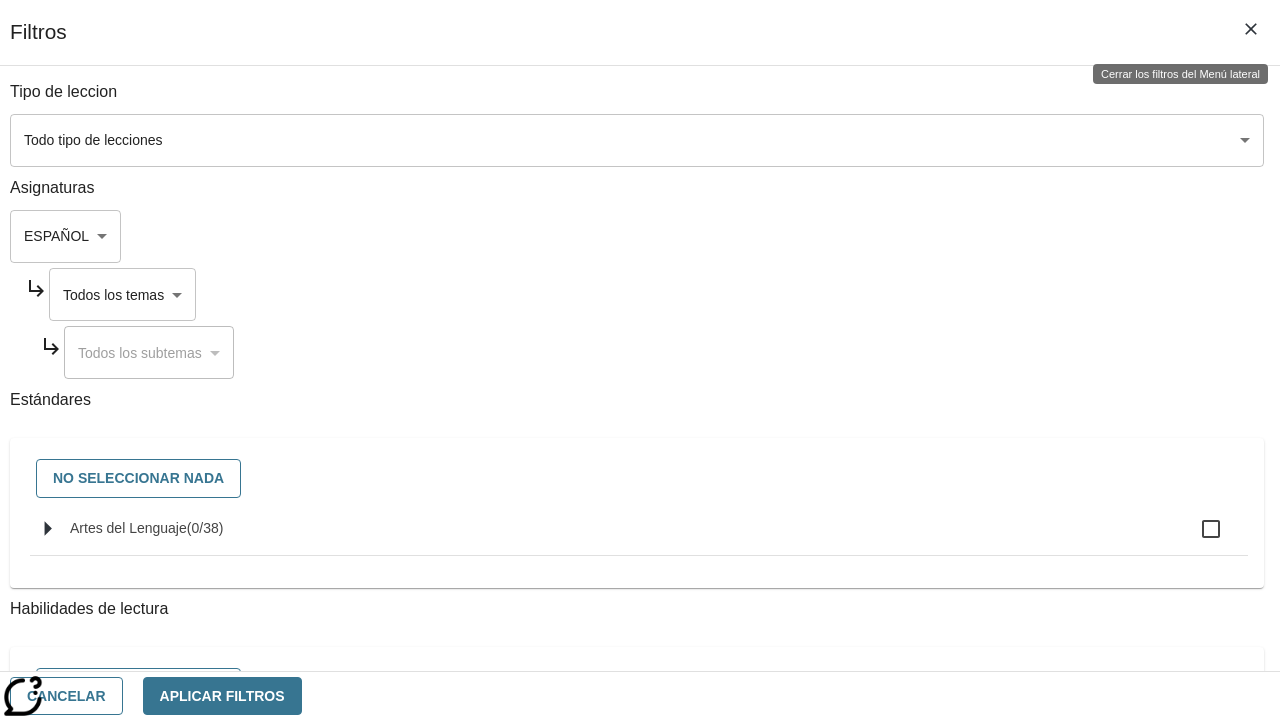 click on "Saltar al contenido principal
Edición de NJ B 2025 Auto Grade 2 Buscar 0 Tauto Panel Planificación de lecciones Centro de calificaciones Configuración de la clase/del estudiante Preparación universitaria y profesional Planificación de lecciones Por mes Por semana Por asignado por Creación de colecciones [DATE] – [DATE] Semana actual [DATE] [DATE] [DATE] [DATE] [DATE] [DATE] [DATE] Un muro que no se despega (cont.) ¿Es este pato realmente listo? La belleza toma tiempo ¿Lo quieres con papas fritas? ​ Buscar Filtros Aplicados Todos los temas : ESPAÑOL Eliminar todos los filtros Asignar Artículo + Actividad ENG/ES New Test Category Name / New Test Sub Category Name Lluvia de iguanas En el sur de [US_STATE] no nieva. Pero es posible que lluevan iguanas.
©   2025 Achieve3000, Inc. y sus concedentes. Reservados todos los derechos." at bounding box center (640, 589) 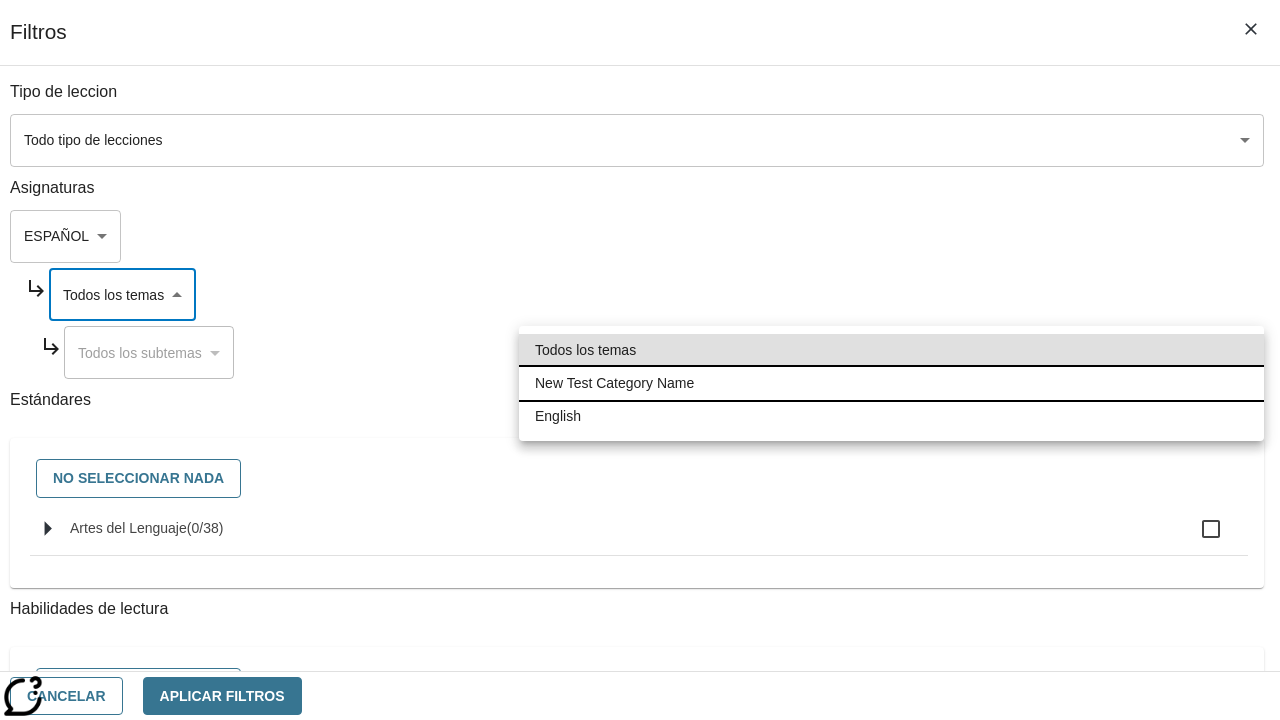 click on "New Test Category Name" at bounding box center [891, 383] 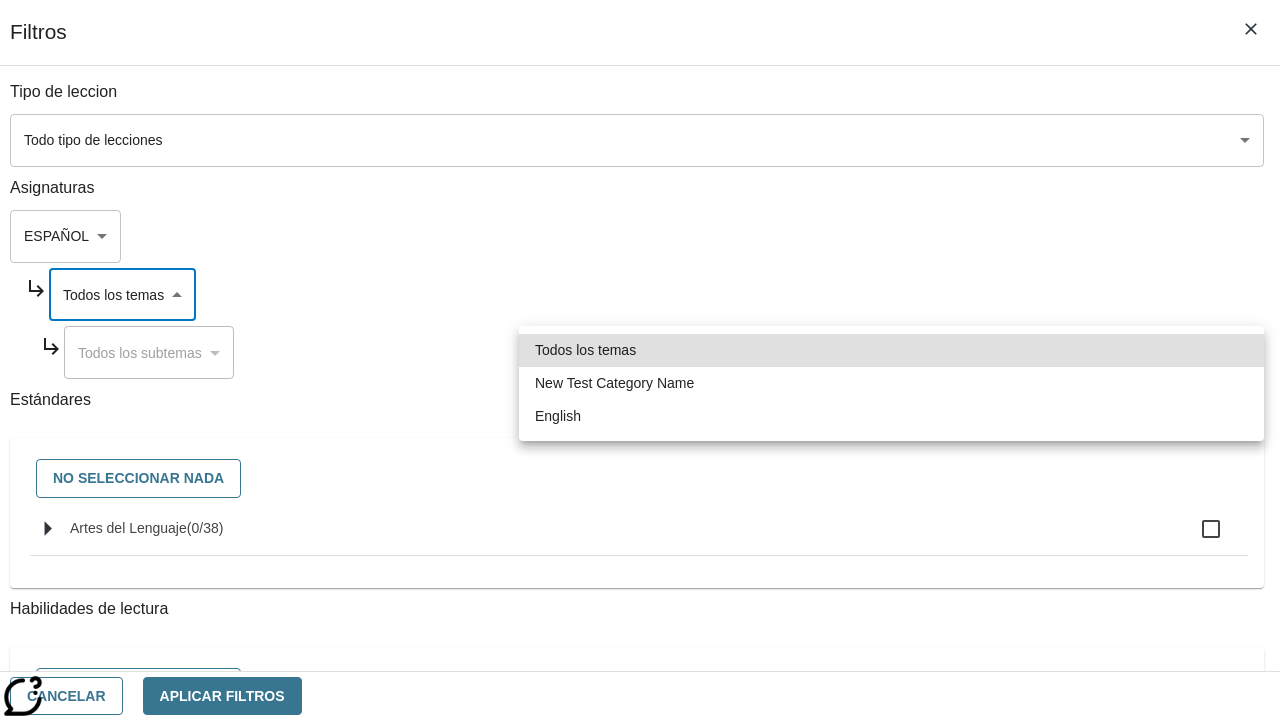 type on "265" 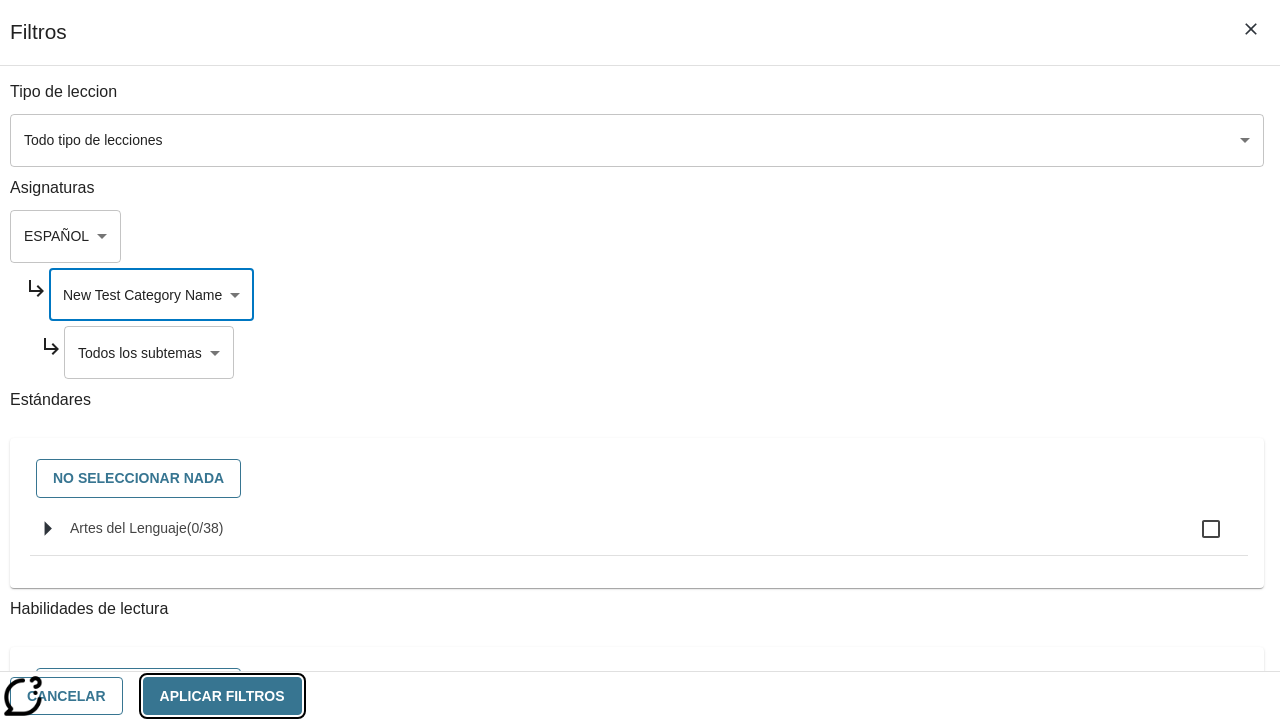 click on "Aplicar Filtros" at bounding box center [222, 696] 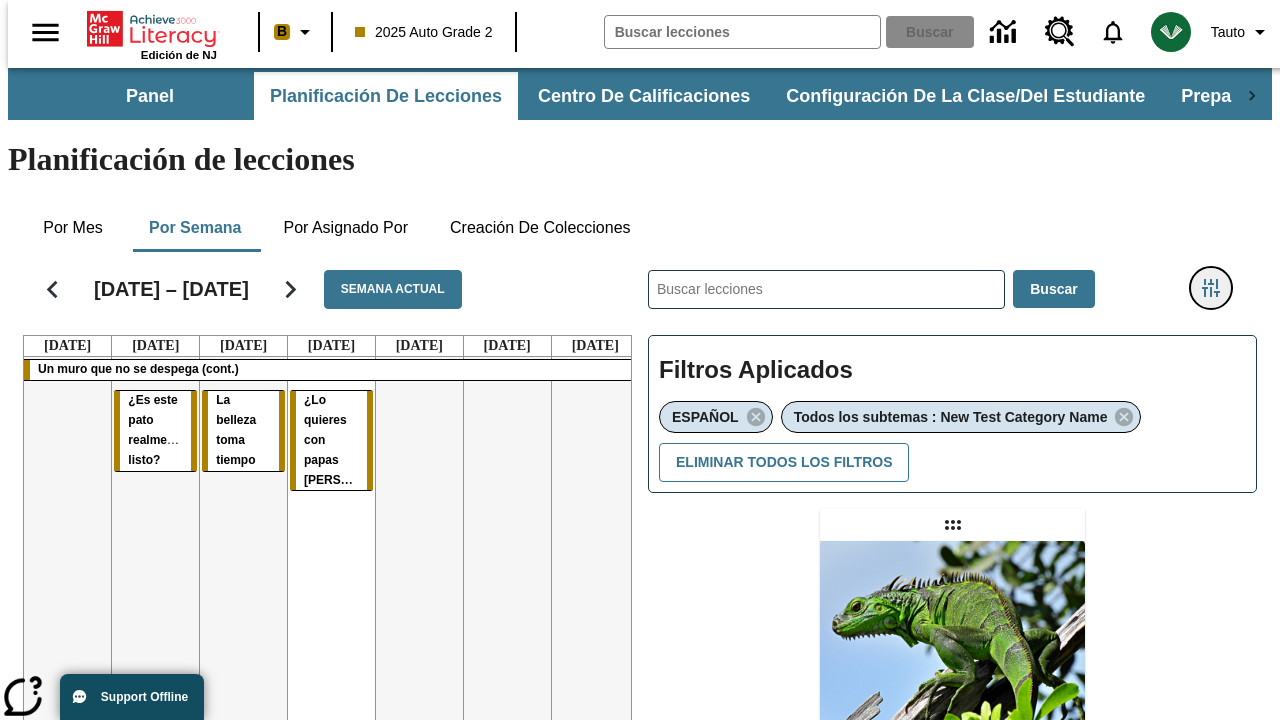 click 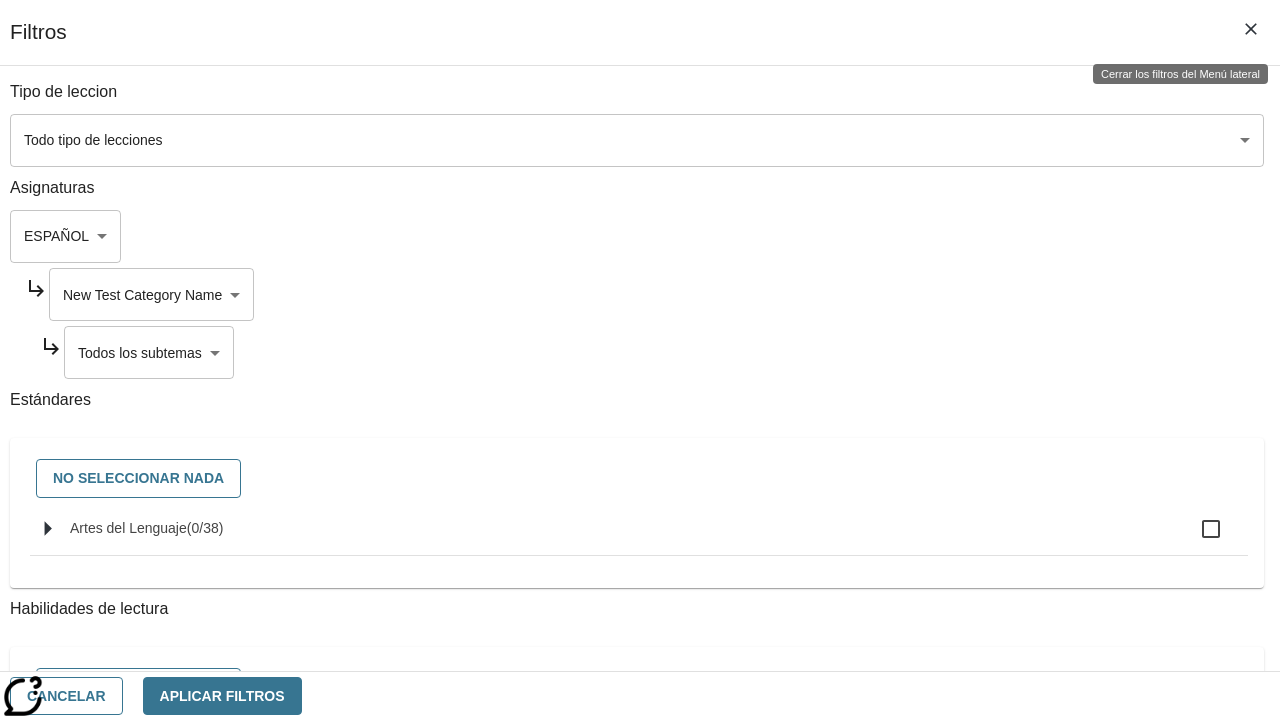 click on "Saltar al contenido principal
Edición de NJ B 2025 Auto Grade 2 Buscar 0 Tauto Panel Planificación de lecciones Centro de calificaciones Configuración de la clase/del estudiante Preparación universitaria y profesional Planificación de lecciones Por mes Por semana Por asignado por Creación de colecciones [DATE] – [DATE] Semana actual [DATE] [DATE] [DATE] [DATE] [DATE] [DATE] [DATE] Un muro que no se despega (cont.) ¿Es este pato realmente listo? La belleza toma tiempo ¿Lo quieres con papas fritas? ​ Buscar Filtros Aplicados ESPAÑOL Todos los subtemas : New Test Category Name Eliminar todos los filtros Asignar Artículo + Actividad ENG/ES New Test Category Name / New Test Sub Category Name Lluvia de iguanas En el sur de [US_STATE] no nieva. Pero es posible que lluevan iguanas.
©   2025 Achieve3000, Inc. y sus concedentes." at bounding box center (640, 611) 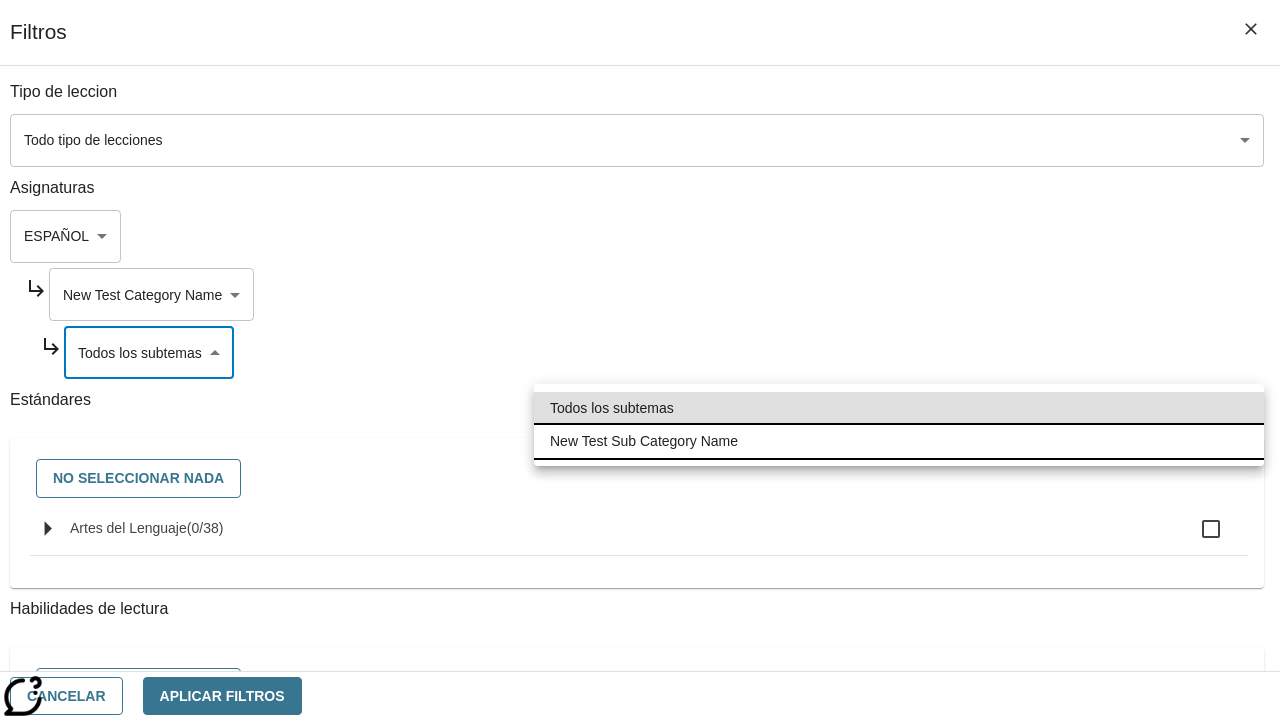 click on "New Test Sub Category Name" at bounding box center [899, 441] 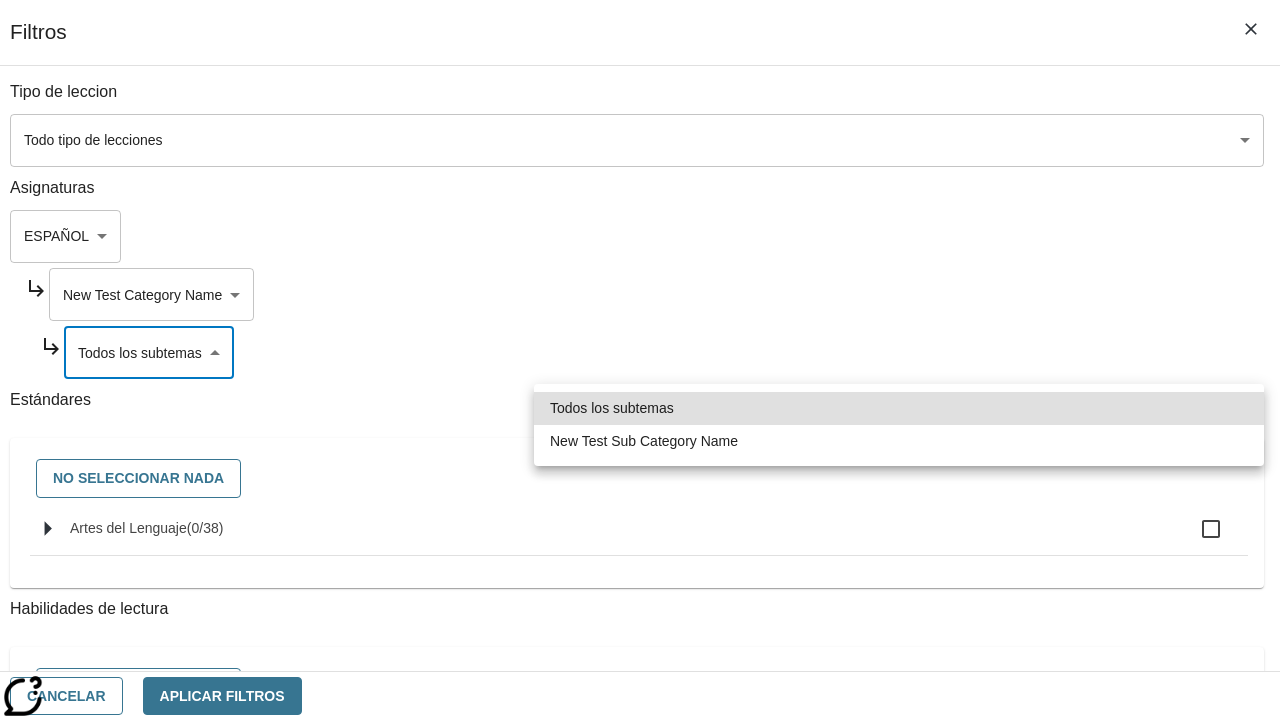 type on "2232" 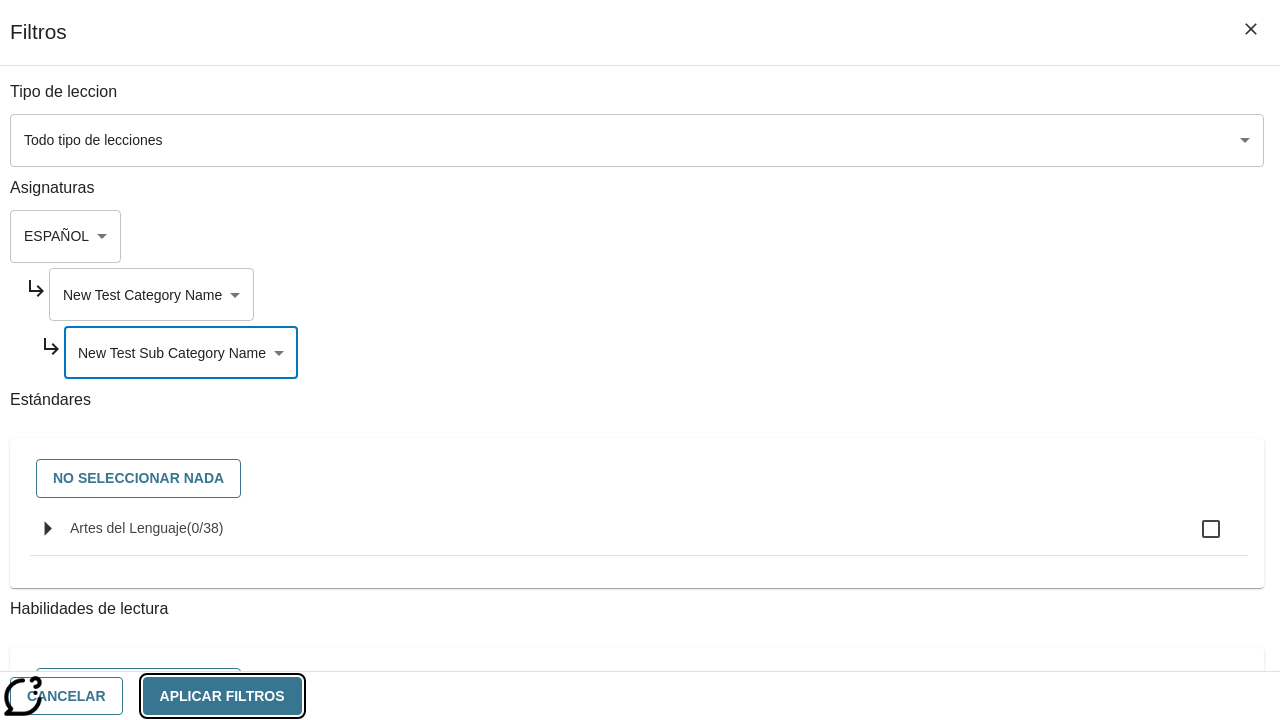 click on "Aplicar Filtros" at bounding box center (222, 696) 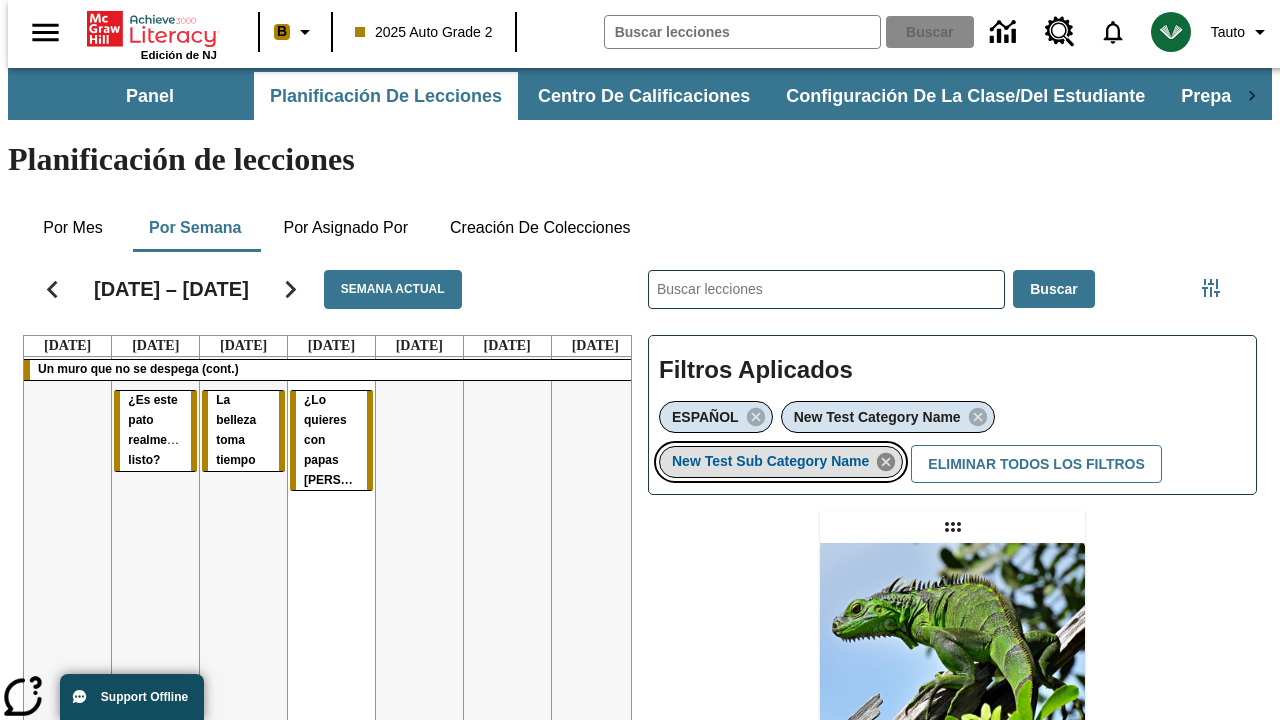 click 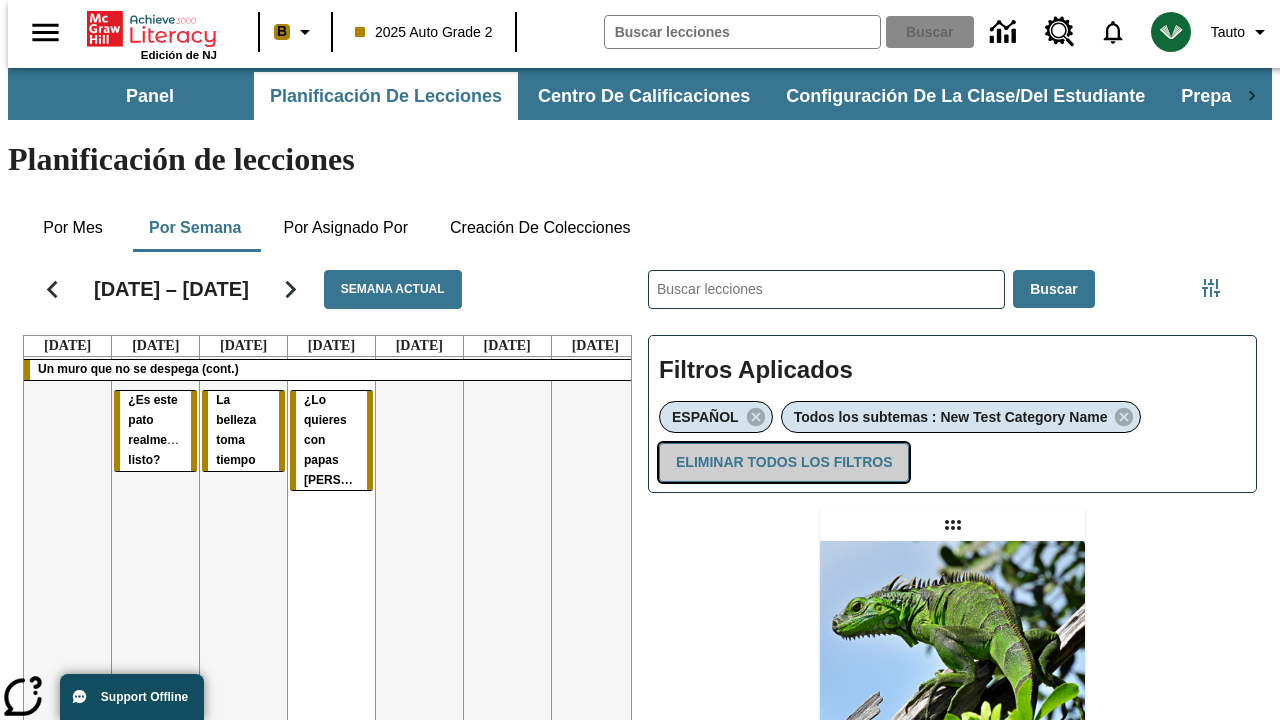 click on "Eliminar todos los filtros" at bounding box center (784, 462) 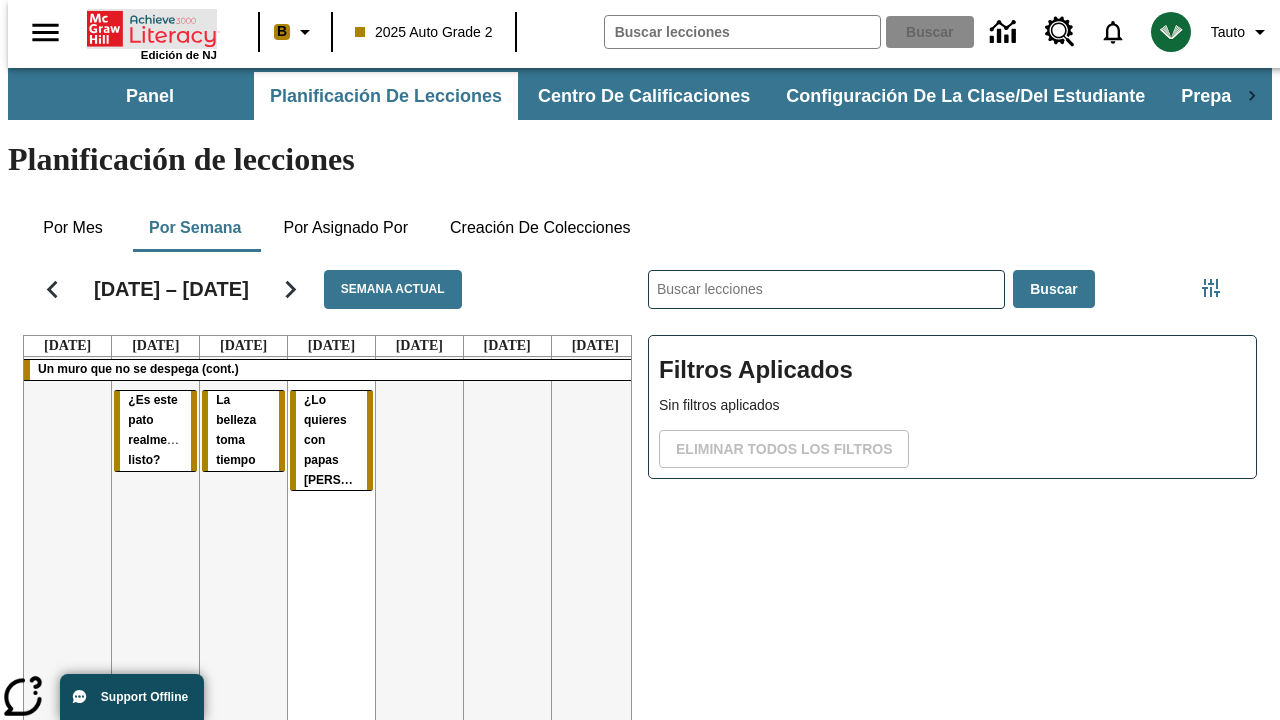 click 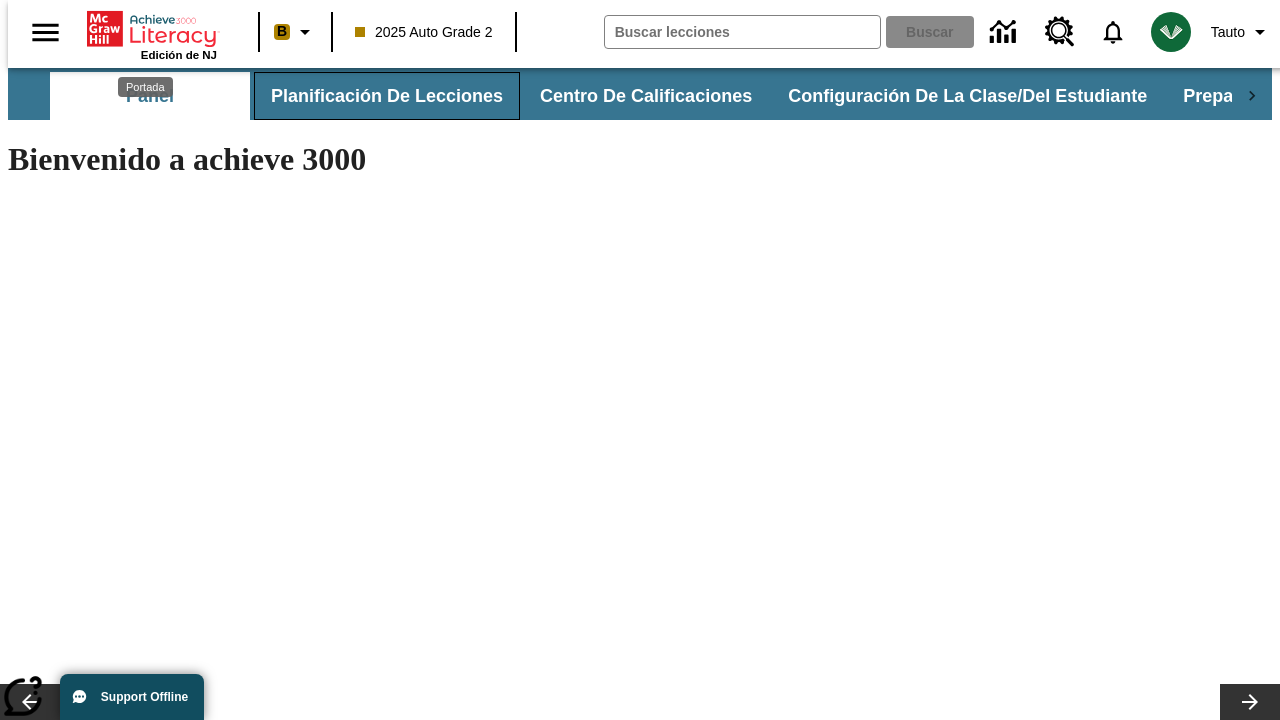 click on "Planificación de lecciones" at bounding box center (387, 96) 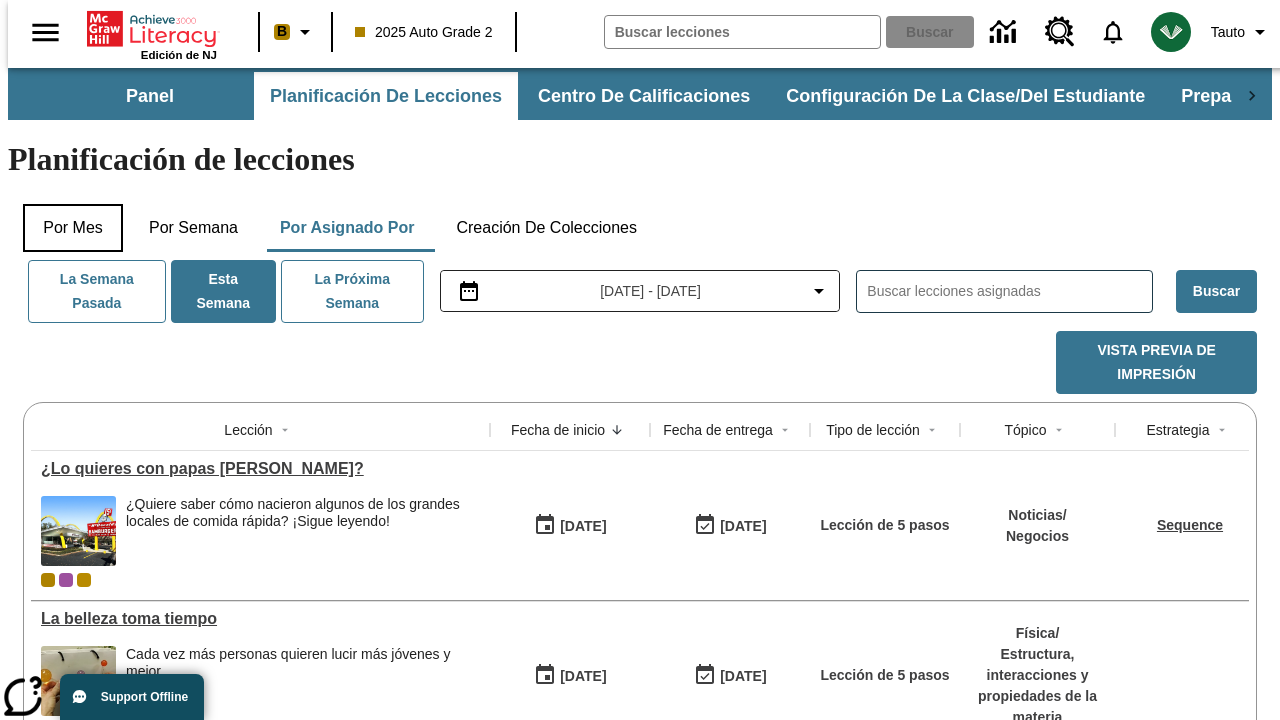 click on "Por mes" at bounding box center (73, 228) 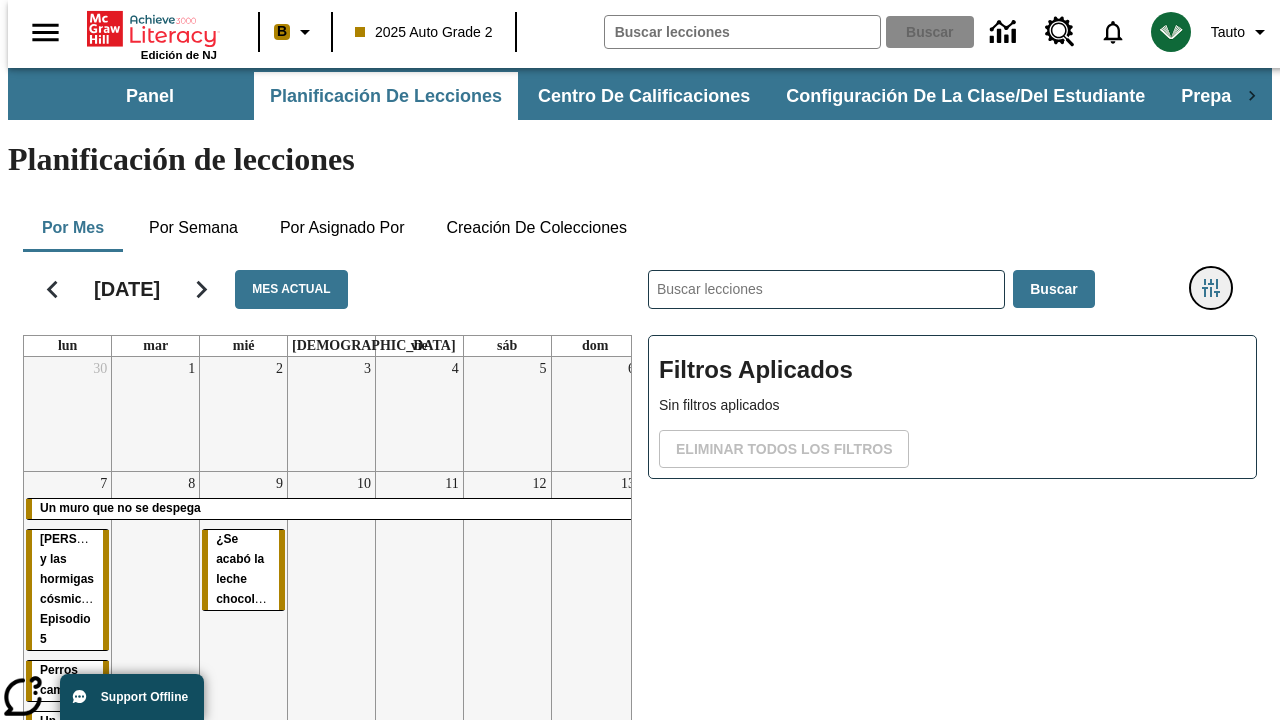click 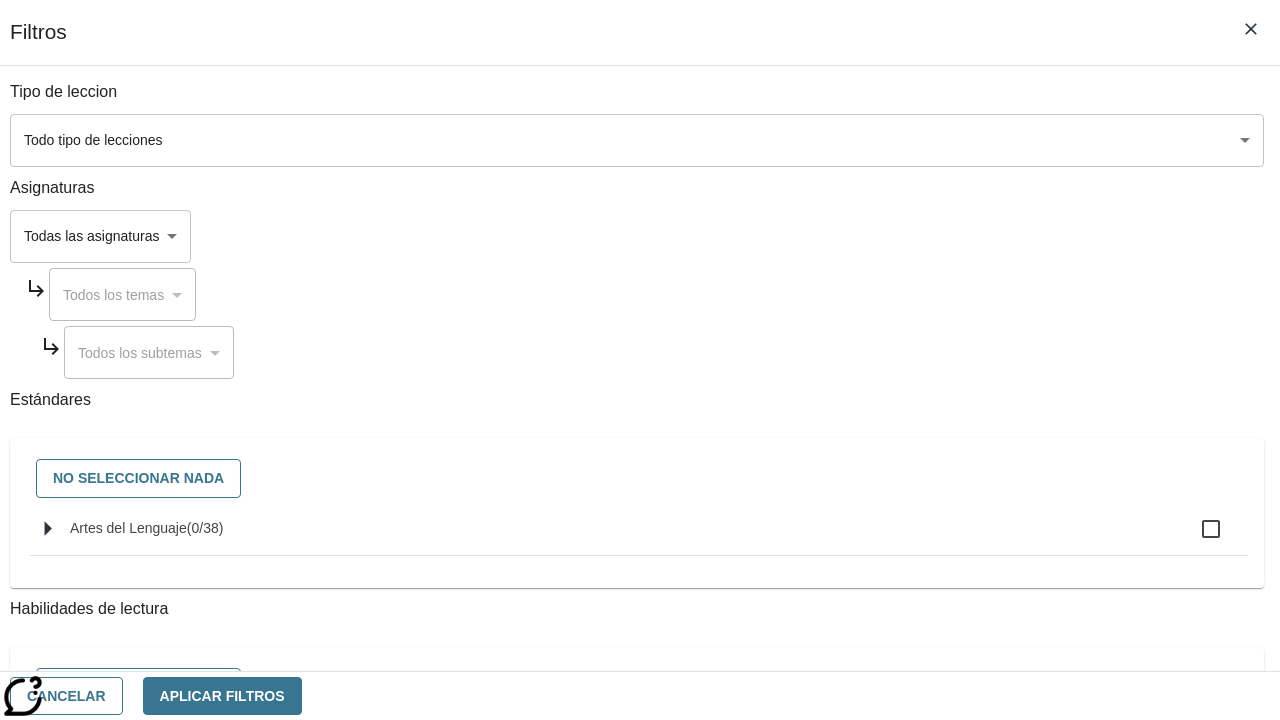 click on "Saltar al contenido principal
Edición de NJ B 2025 Auto Grade 2 Buscar 0 Tauto Panel Planificación de lecciones Centro de calificaciones Configuración de la clase/del estudiante Preparación universitaria y profesional Planificación de lecciones Por mes Por semana Por asignado por Creación de colecciones [DATE] Mes actual lun mar mié jue vie sáb dom 30 1 2 3 4 5 6 7 Un muro que no se despega [PERSON_NAME] y las hormigas cósmicas: Episodio 5 Perros campeones Un joven maestro Un museo para los perros 8 9 ¿Se acabó la leche chocolateada? 10 11 12 13 14 Un muro que no se despega 15 ¿Es este pato realmente listo? 16 La belleza toma tiempo 17 ¿Lo quieres con papas fritas? 18 19 20 21 22 23 24 25 26 27 28 29 30 31 1 2 3 4 Nacido para el motocrós 5 6 7 8 9 10 ​ Buscar Filtros Aplicados Sin filtros aplicados Eliminar todos los filtros
©" at bounding box center (640, 495) 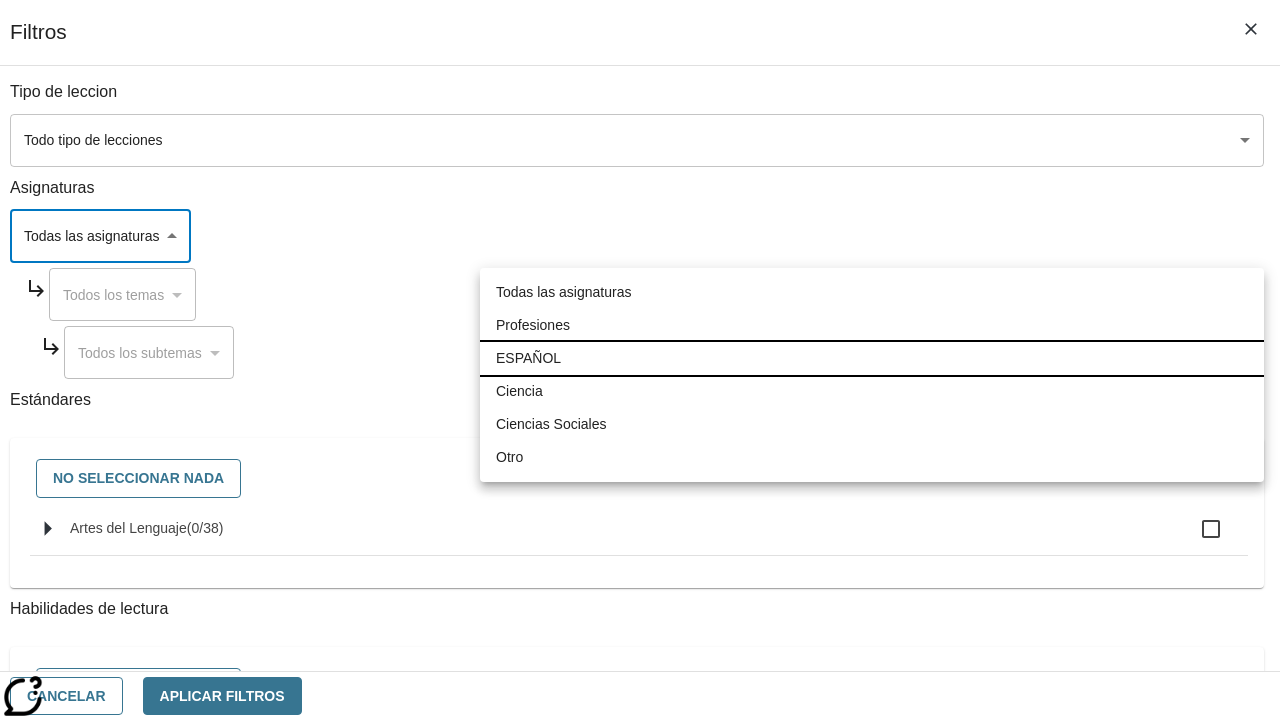 click on "ESPAÑOL" at bounding box center (872, 358) 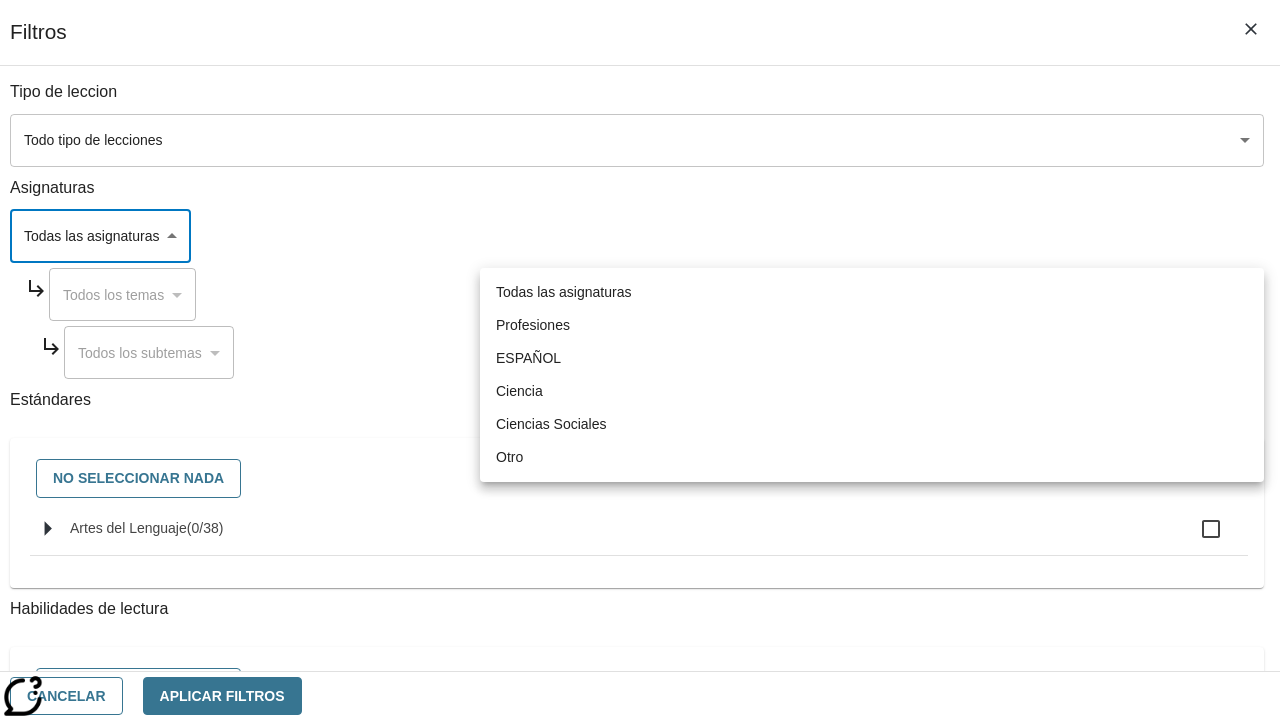 type on "1" 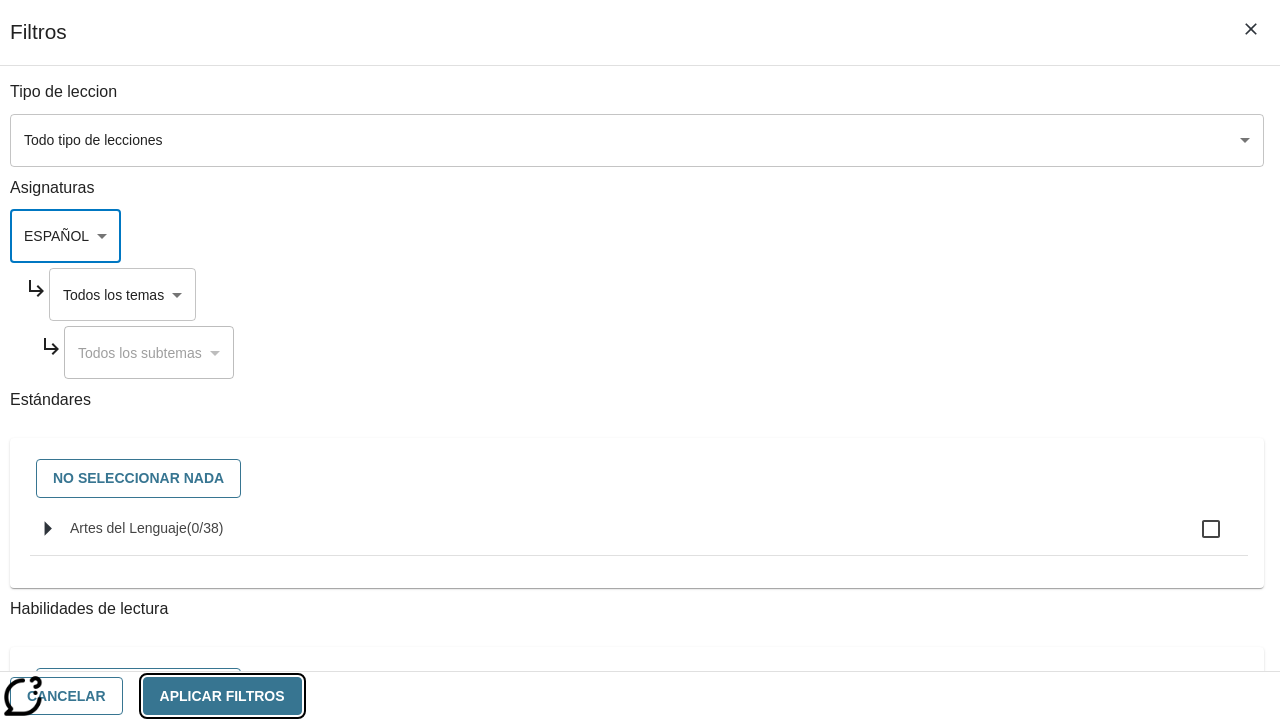 click on "Aplicar Filtros" at bounding box center [222, 696] 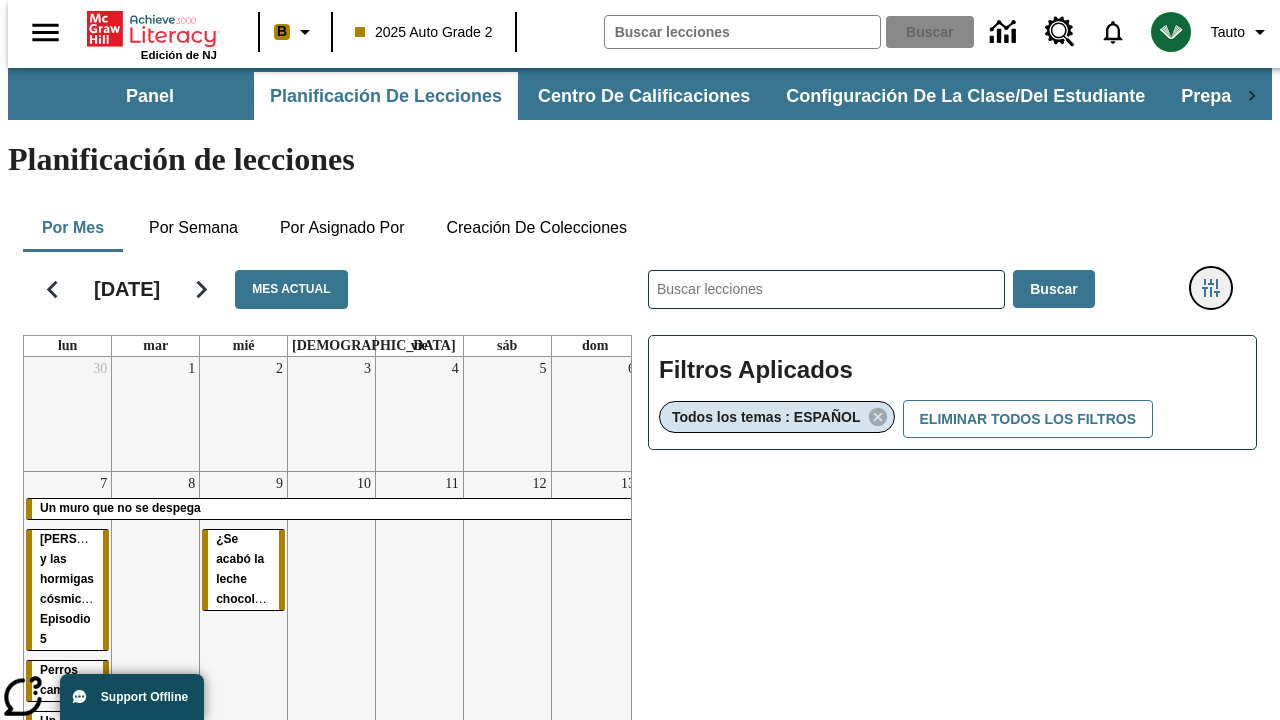 type 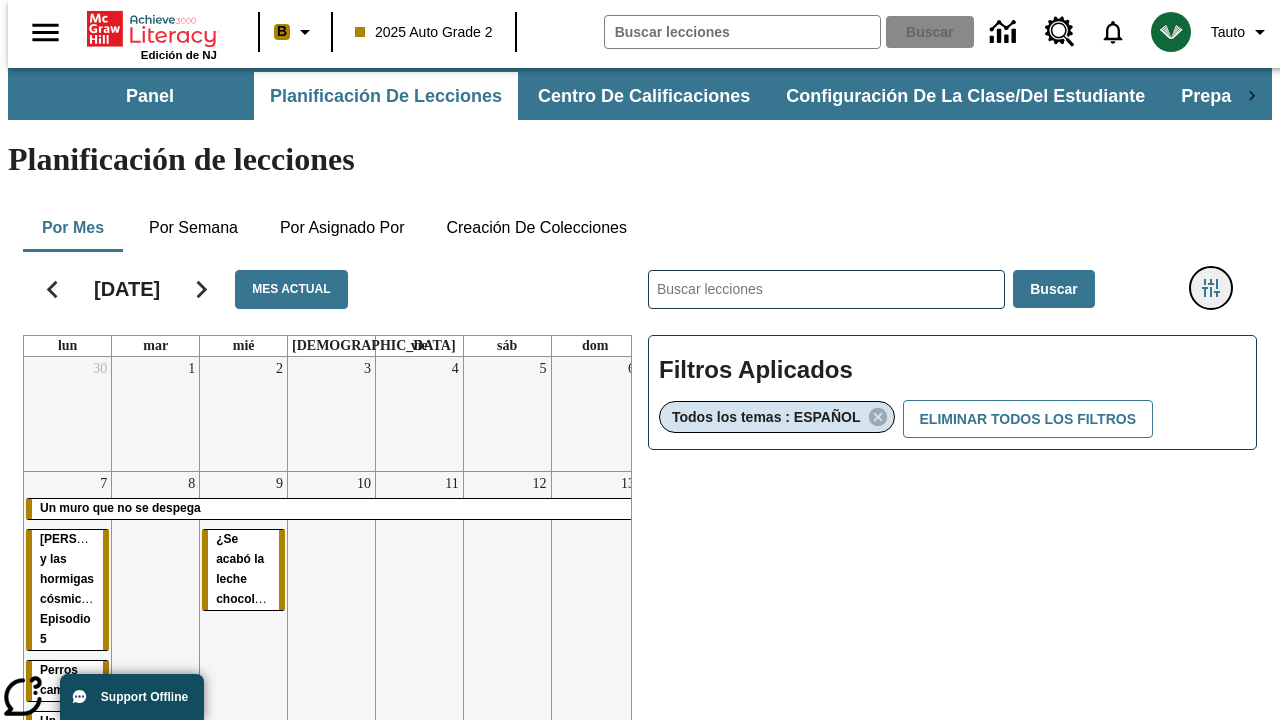 click 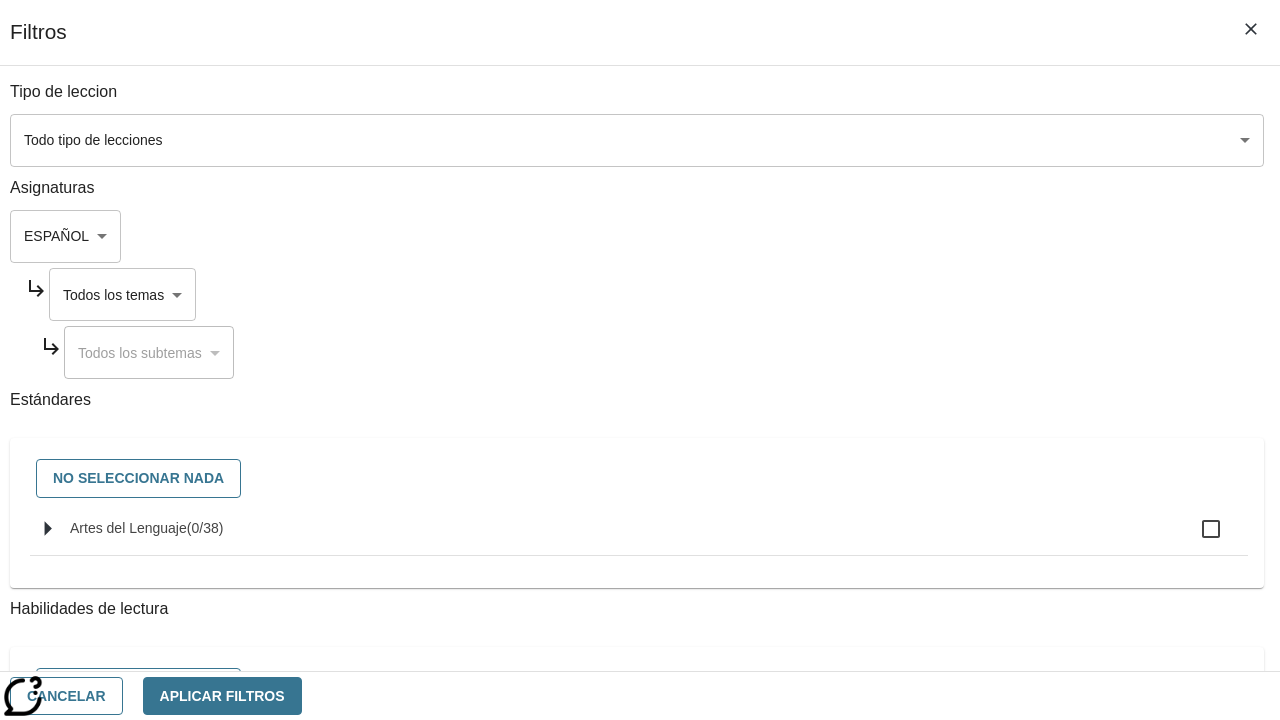 click on "Saltar al contenido principal
Edición de NJ B 2025 Auto Grade 2 Buscar 0 Tauto Panel Planificación de lecciones Centro de calificaciones Configuración de la clase/del estudiante Preparación universitaria y profesional Planificación de lecciones Por mes Por semana Por asignado por Creación de colecciones [DATE] Mes actual lun mar mié jue vie sáb dom 30 1 2 3 4 5 6 7 Un muro que no se despega [PERSON_NAME] y las hormigas cósmicas: Episodio 5 Perros campeones Un joven maestro Un museo para los perros 8 9 ¿Se acabó la leche chocolateada? 10 11 12 13 14 Un muro que no se despega 15 ¿Es este pato realmente listo? 16 La belleza toma tiempo 17 ¿Lo quieres con papas fritas? 18 19 20 21 22 23 24 25 26 27 28 29 30 31 1 2 3 4 Nacido para el motocrós 5 6 7 8 9 10 ​ Buscar Filtros Aplicados Todos los temas : ESPAÑOL Eliminar todos los filtros Asignar Artículo + Actividad ENG/ES /" at bounding box center [640, 589] 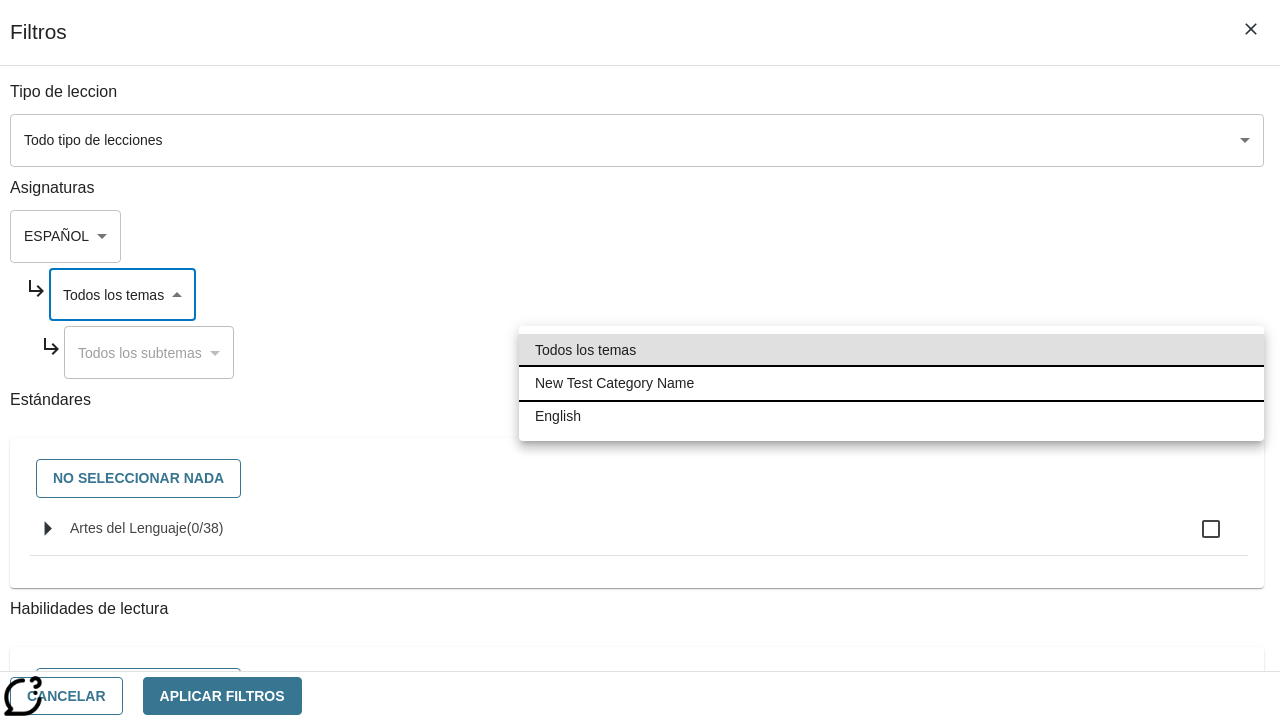 click on "New Test Category Name" at bounding box center [891, 383] 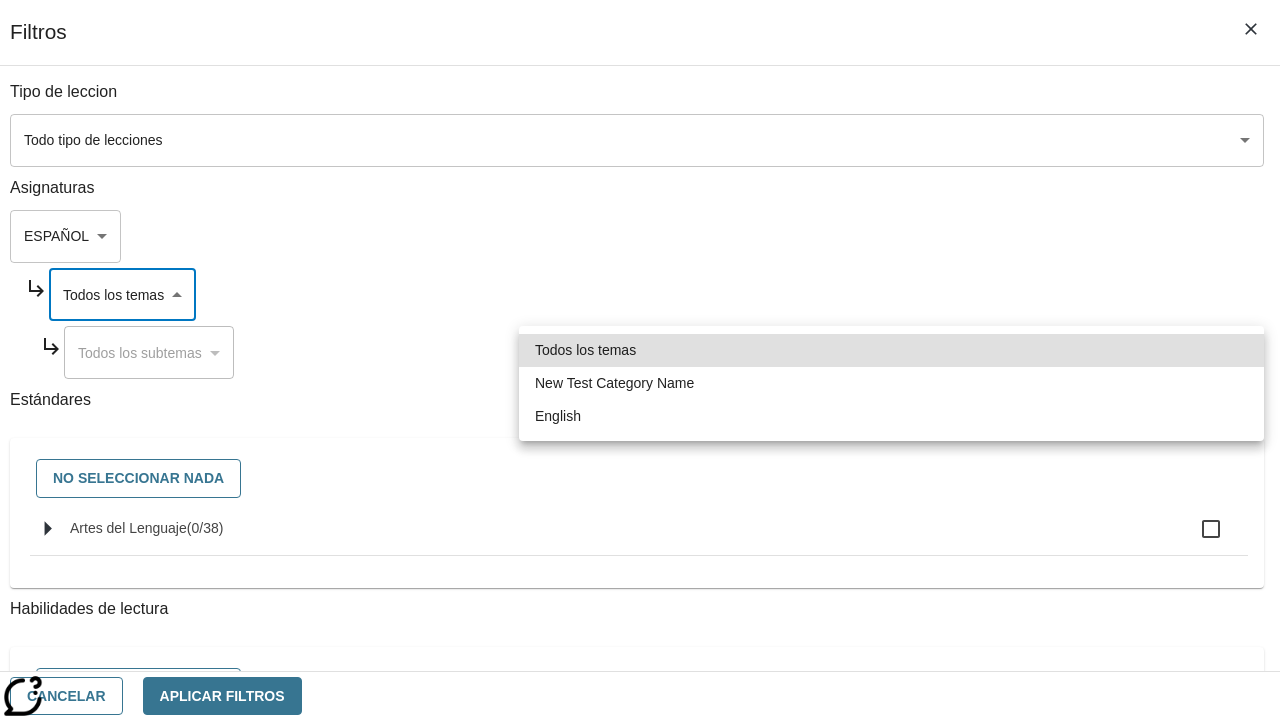 type on "265" 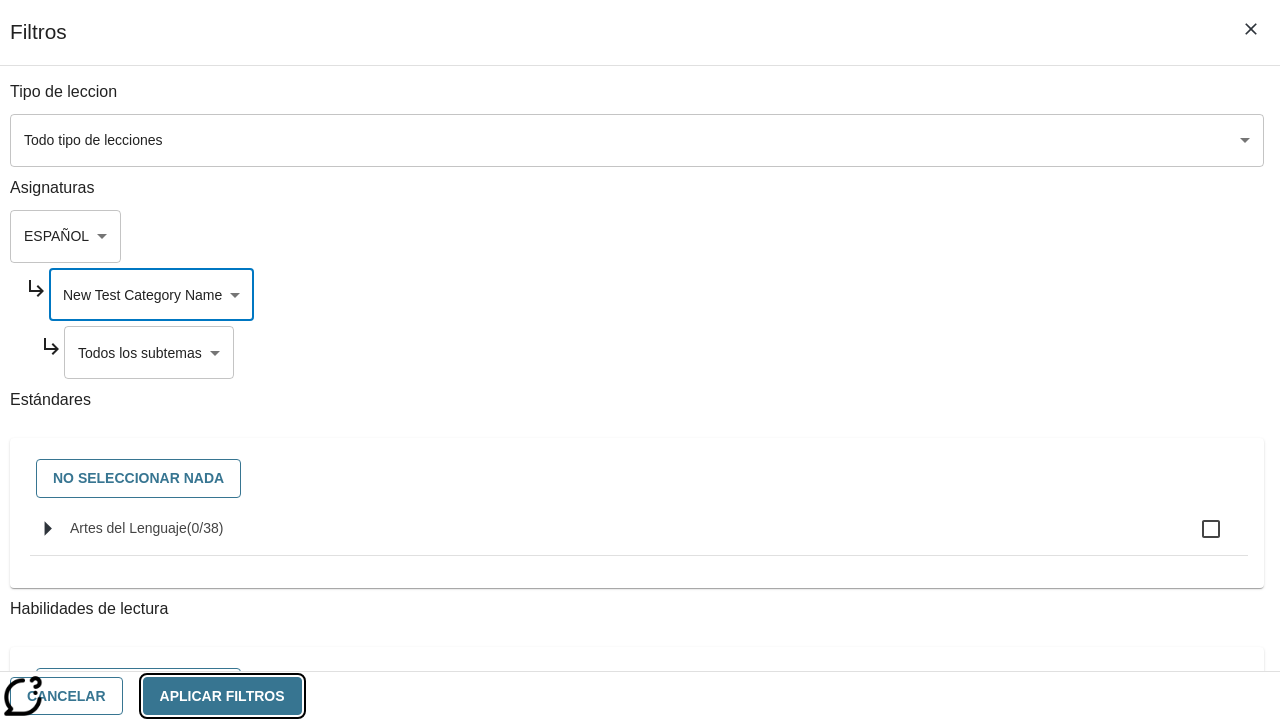 click on "Aplicar Filtros" at bounding box center [222, 696] 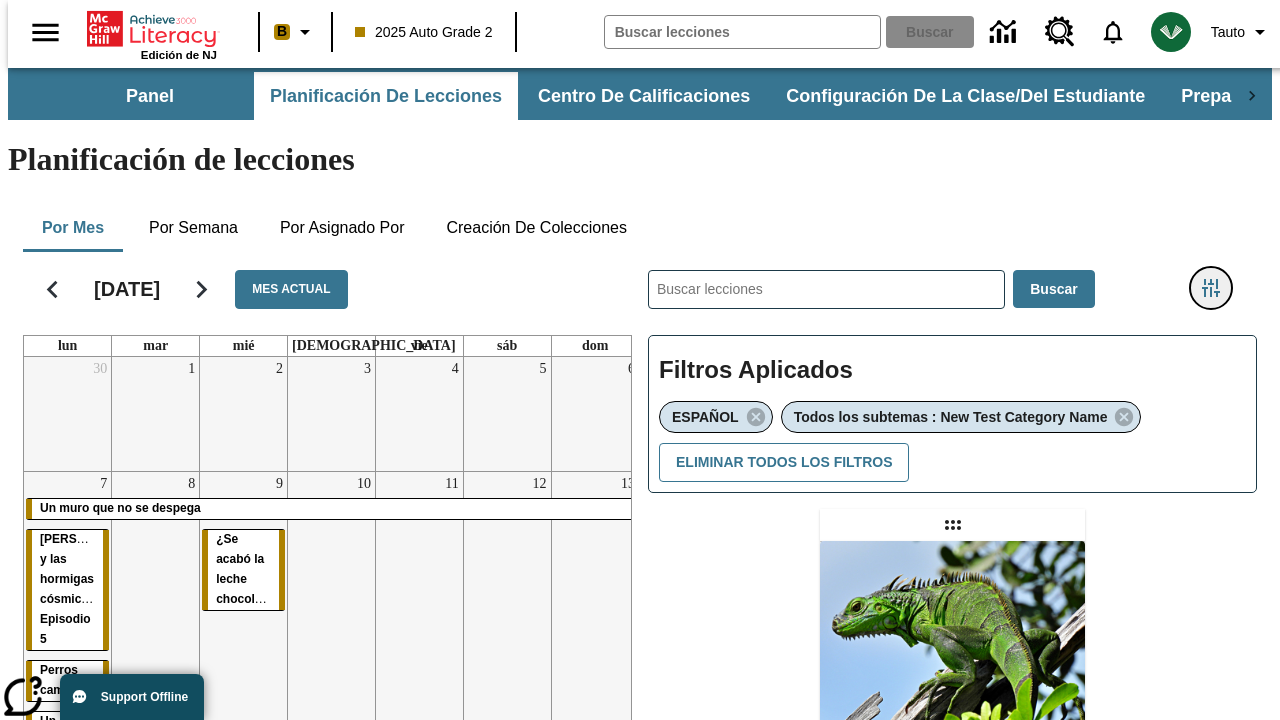 click 